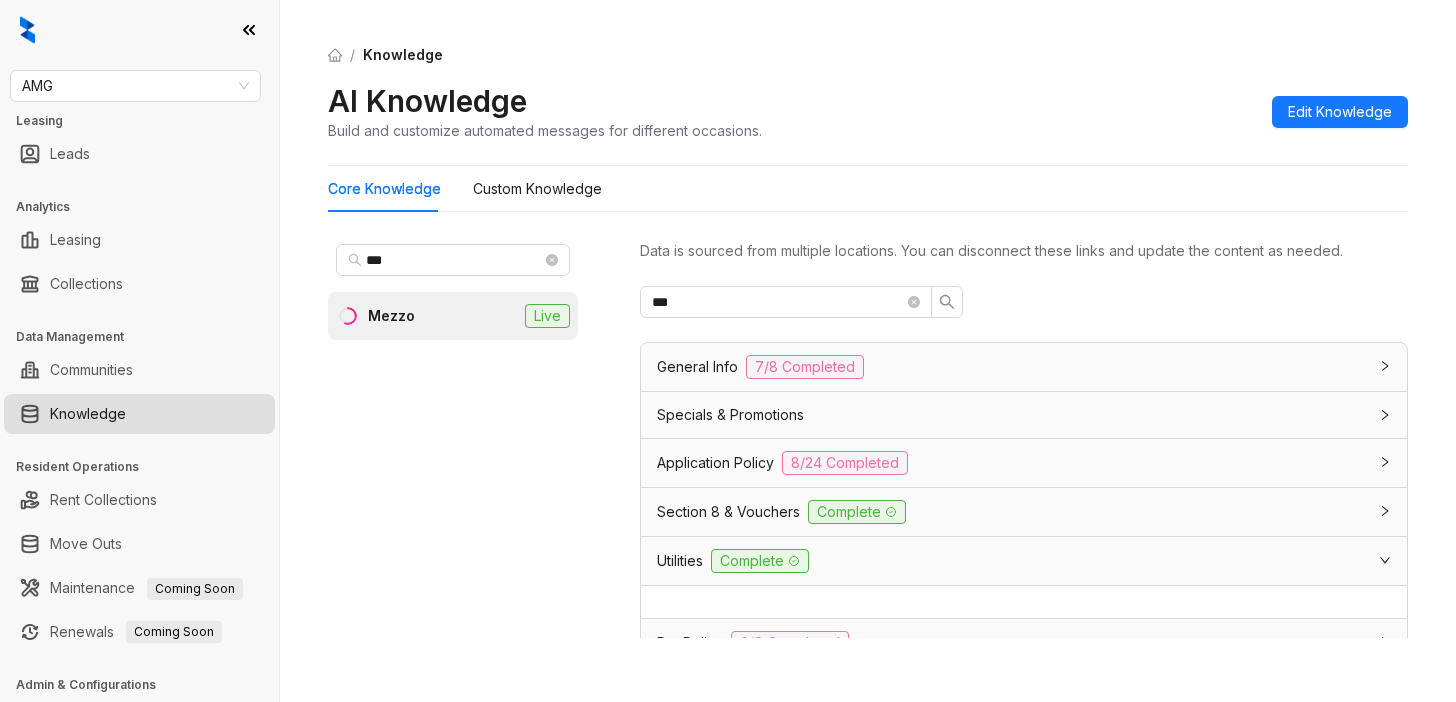 scroll, scrollTop: 0, scrollLeft: 0, axis: both 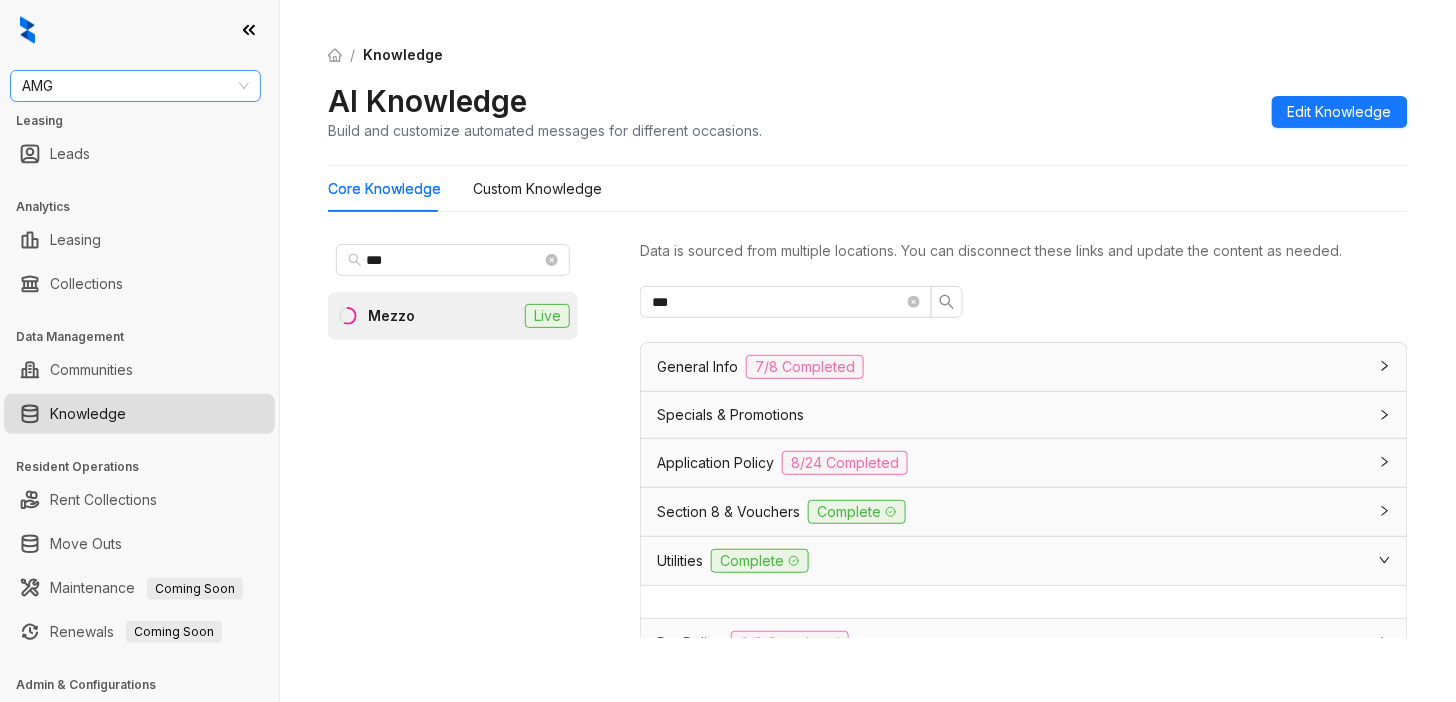 click on "AMG" at bounding box center (135, 86) 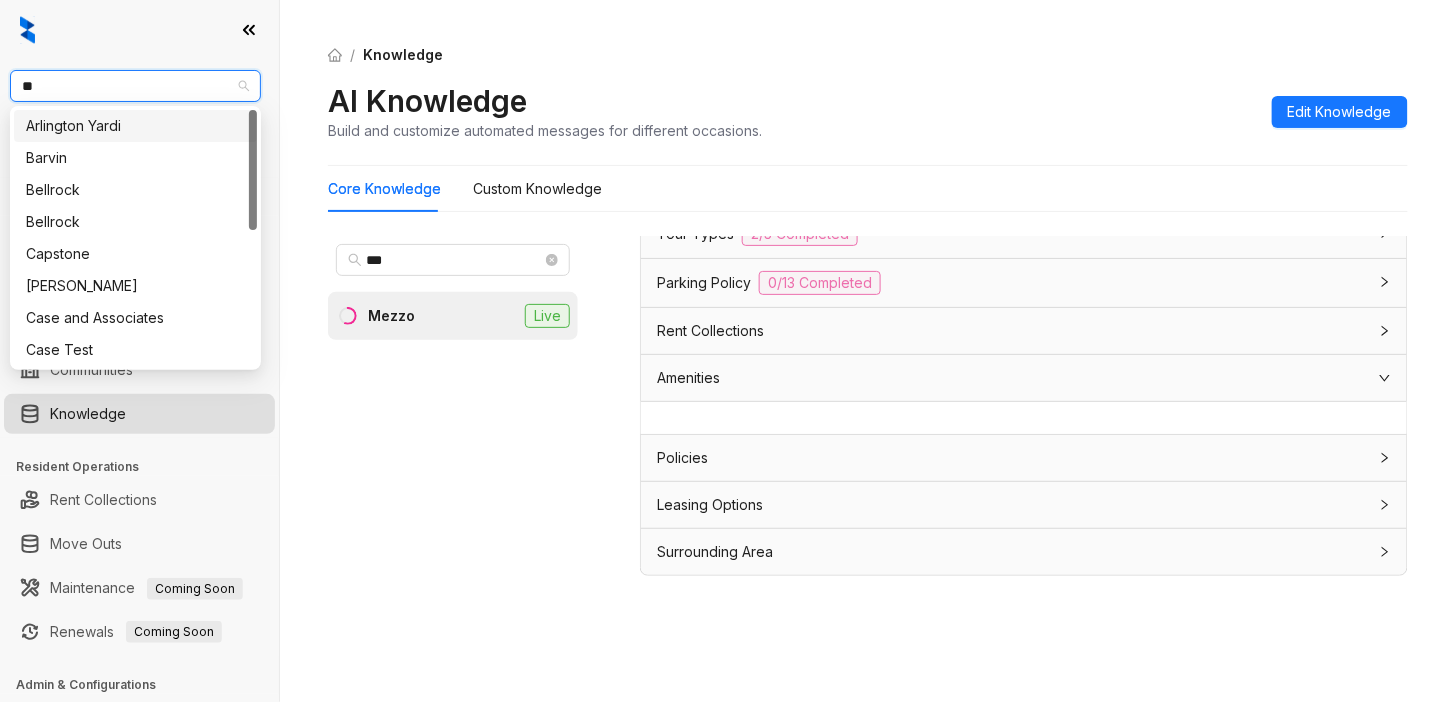 type on "***" 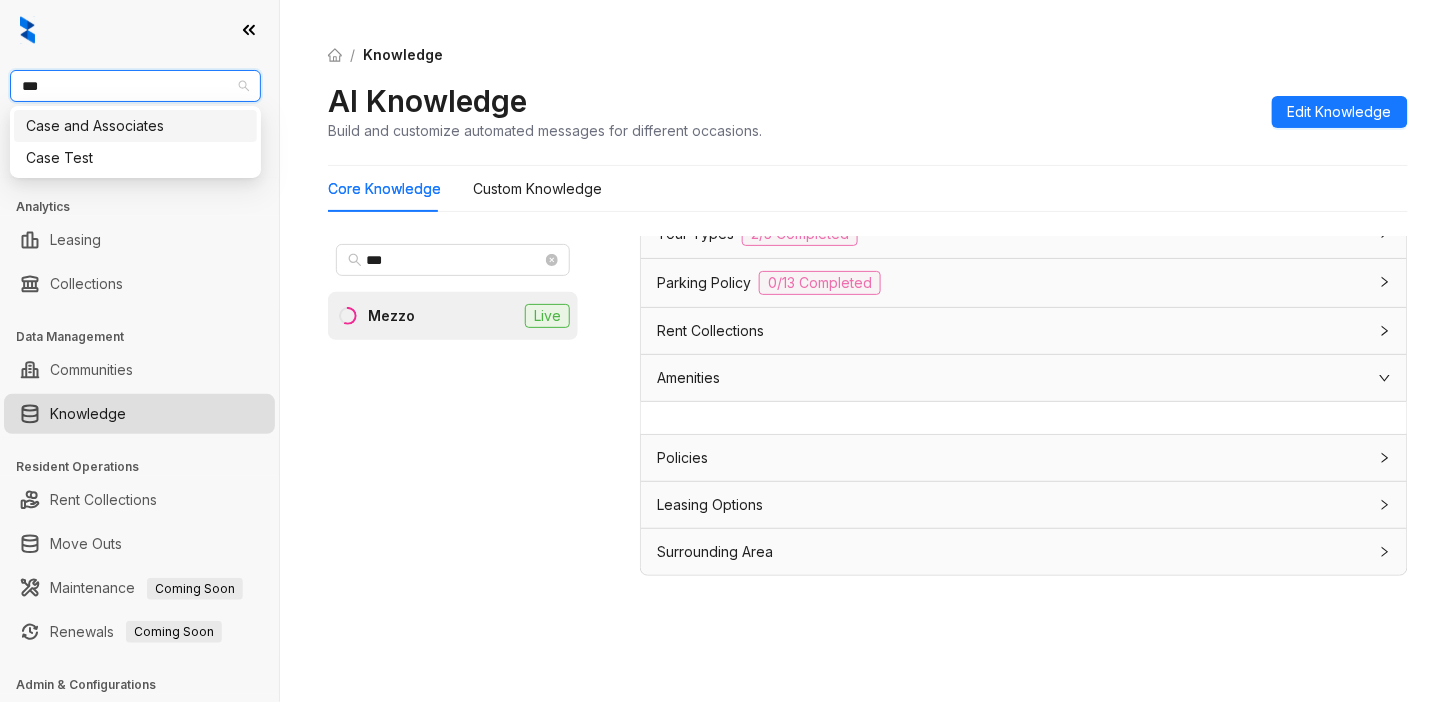 click on "Case and Associates" at bounding box center (135, 126) 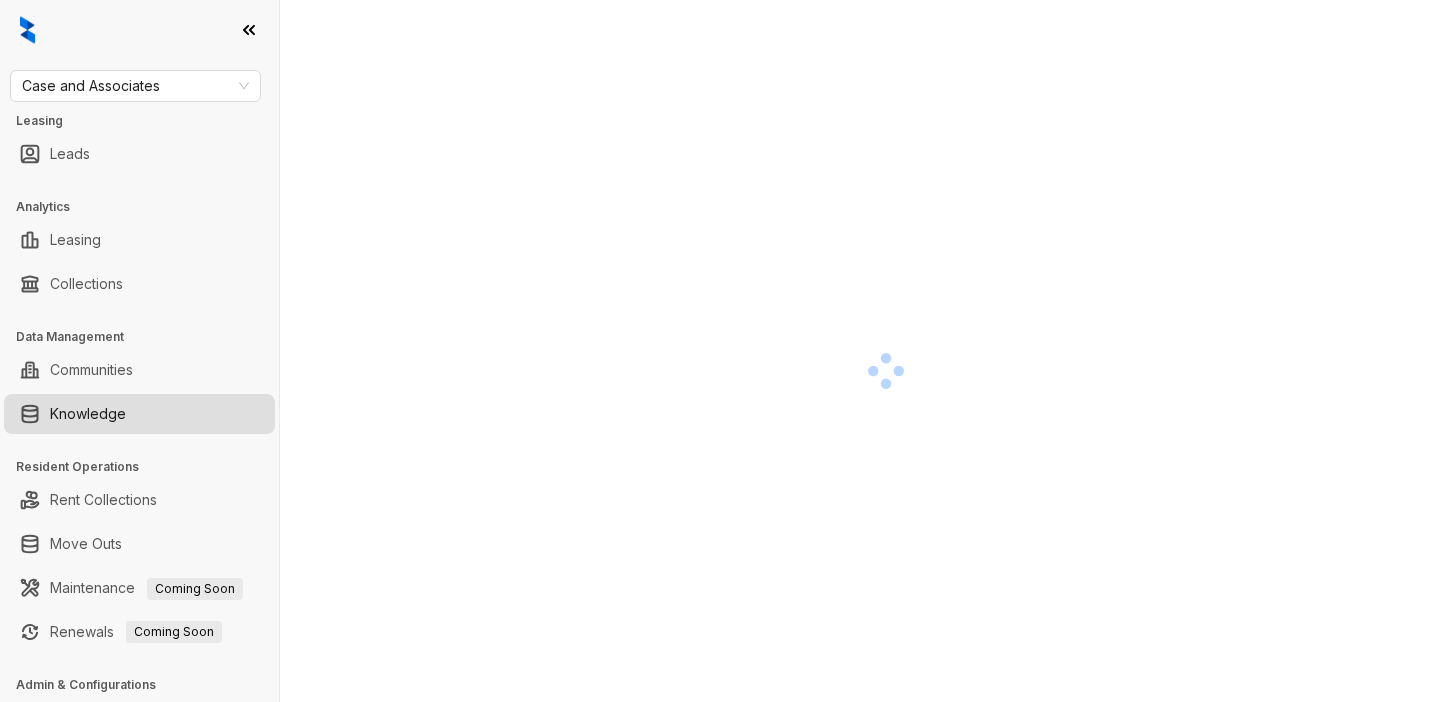 scroll, scrollTop: 0, scrollLeft: 0, axis: both 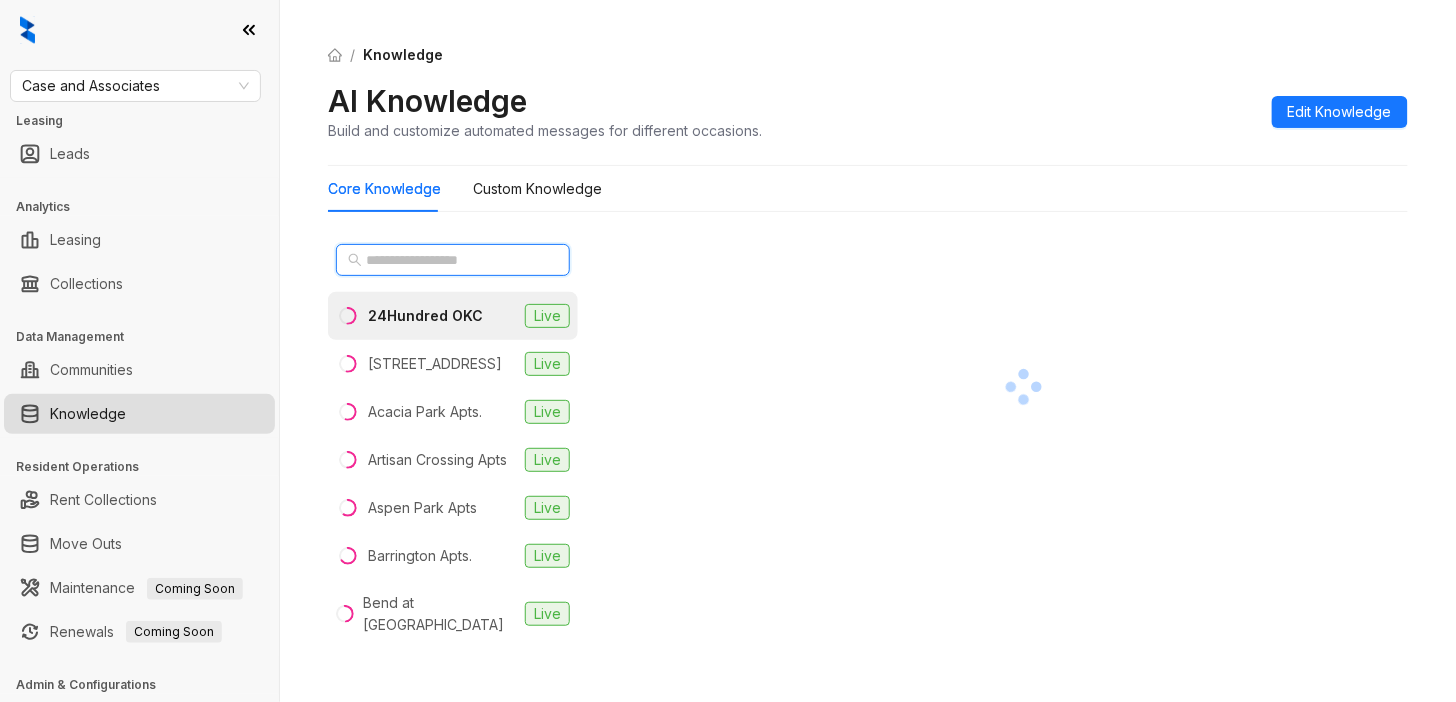 click at bounding box center (454, 260) 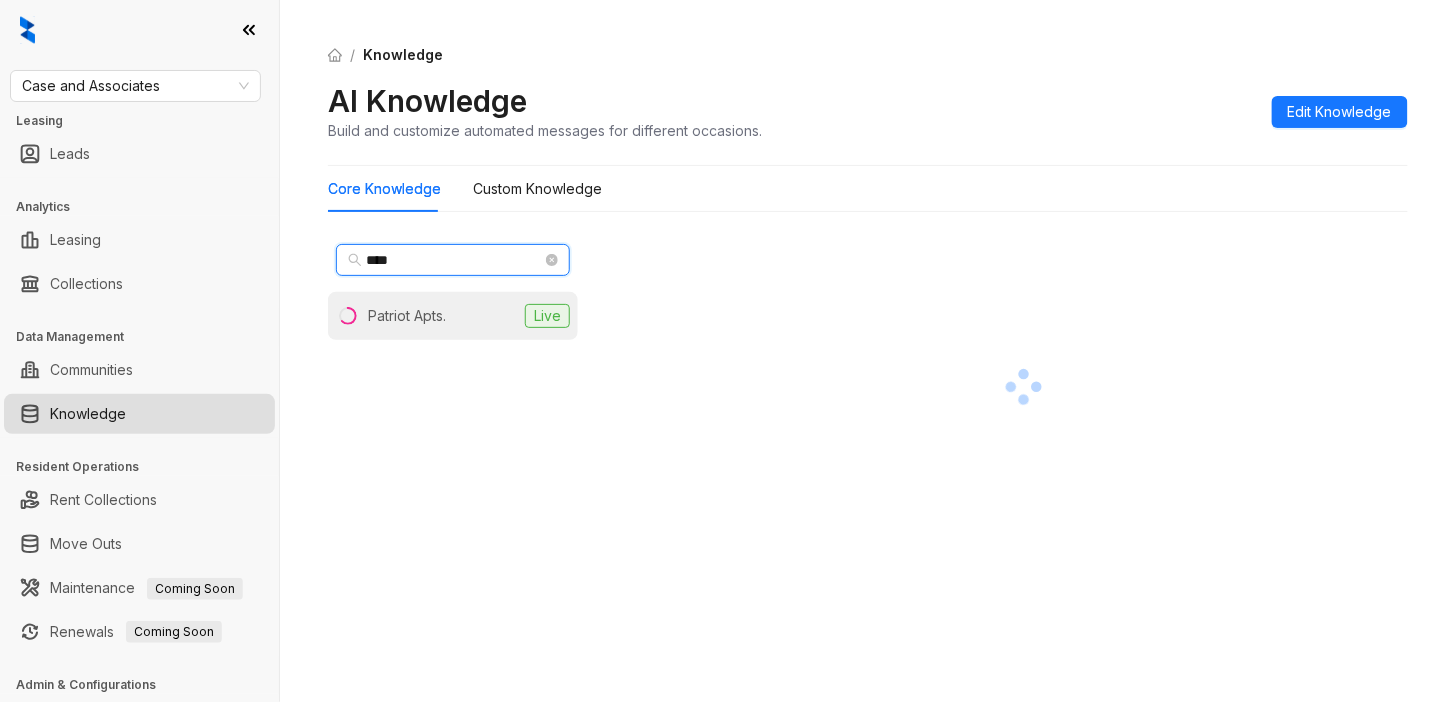 type on "****" 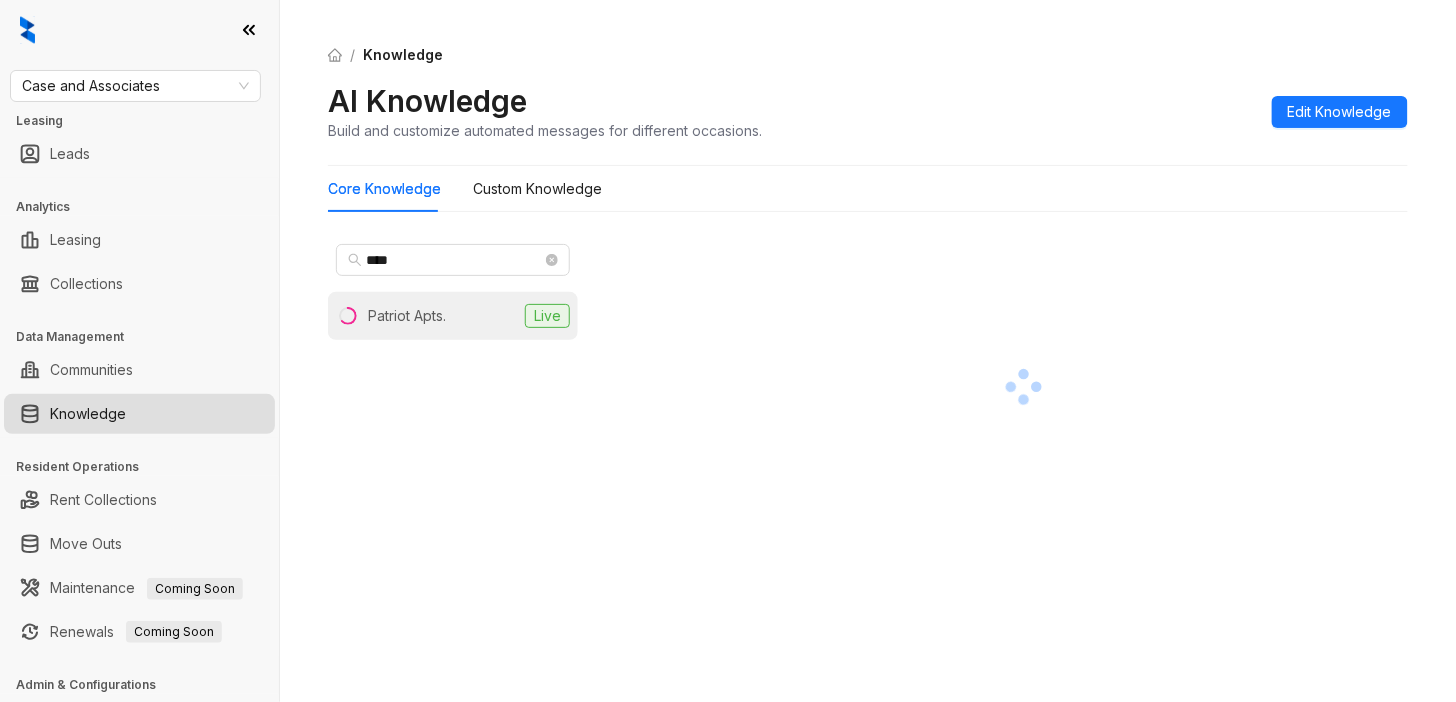 click on "Patriot Apts." at bounding box center (407, 316) 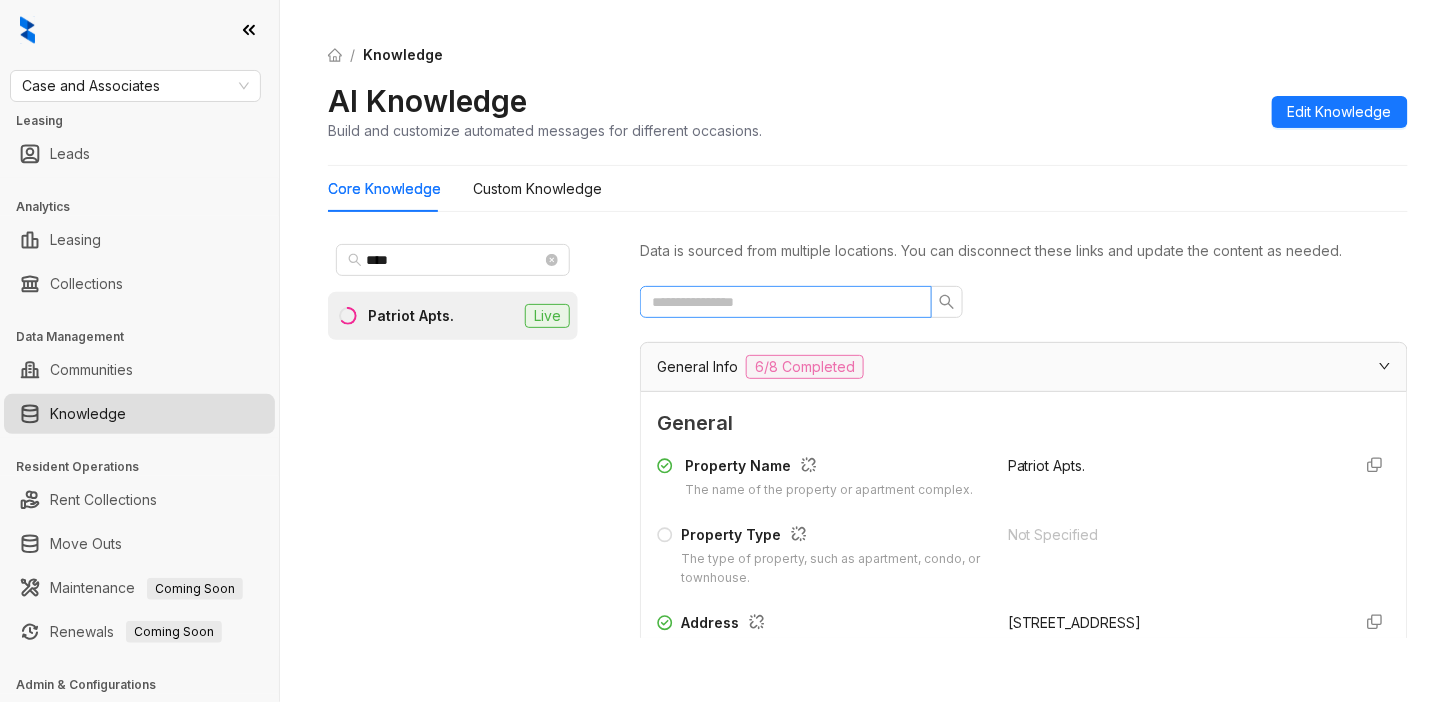 click at bounding box center (786, 302) 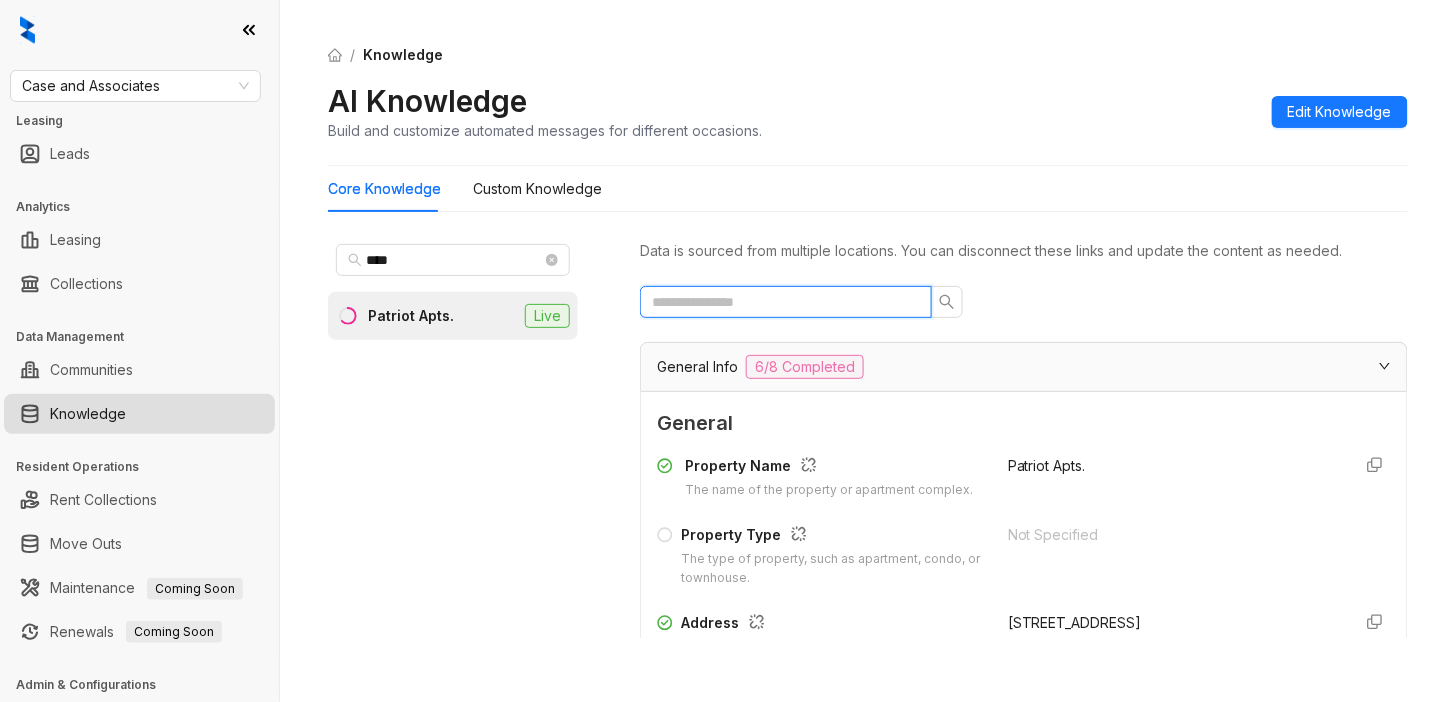 click at bounding box center [778, 302] 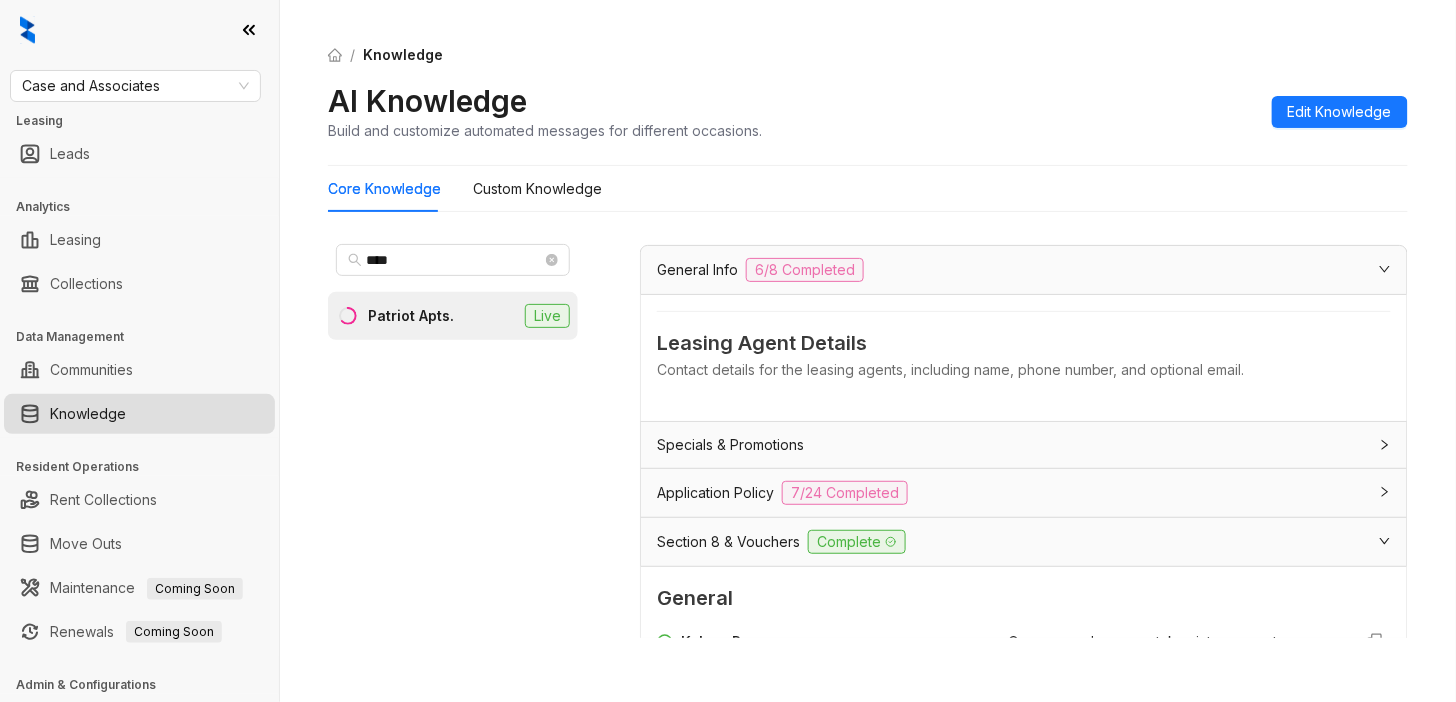 scroll, scrollTop: 222, scrollLeft: 0, axis: vertical 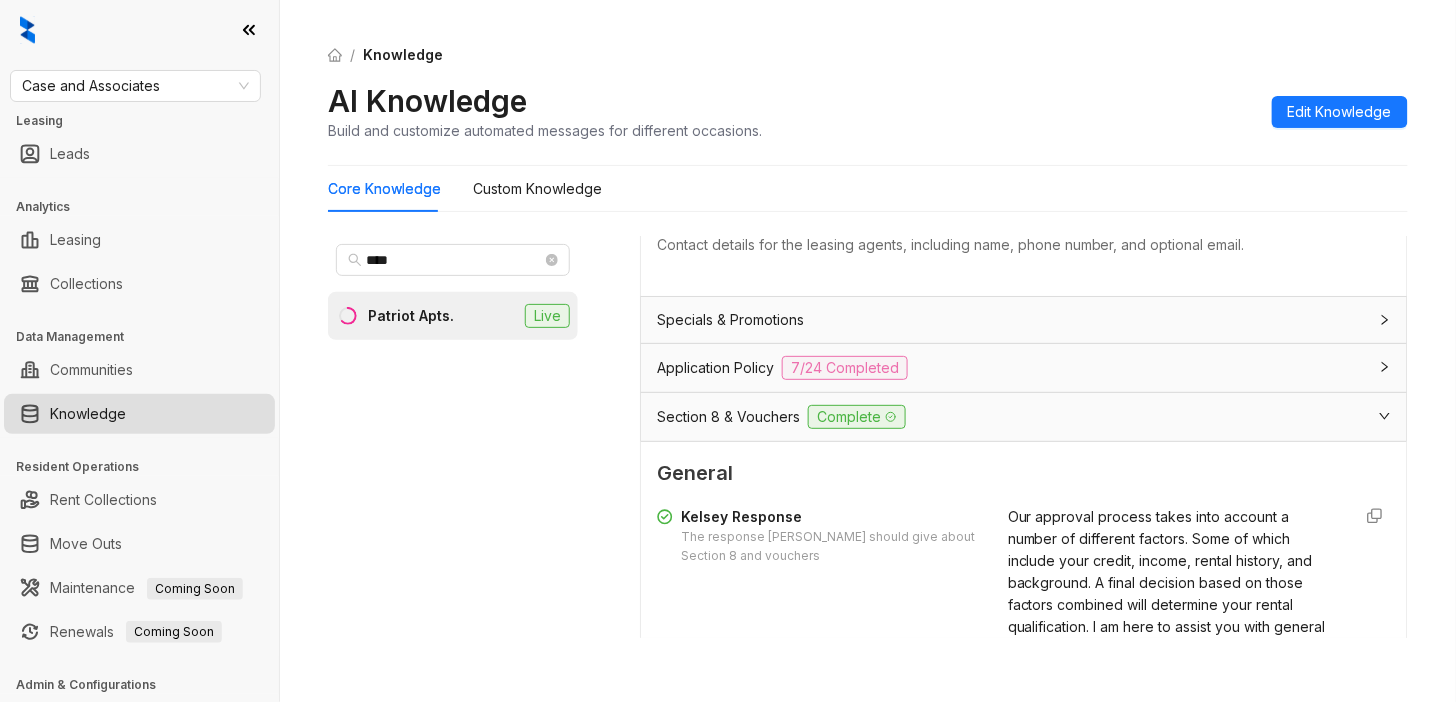 type on "*****" 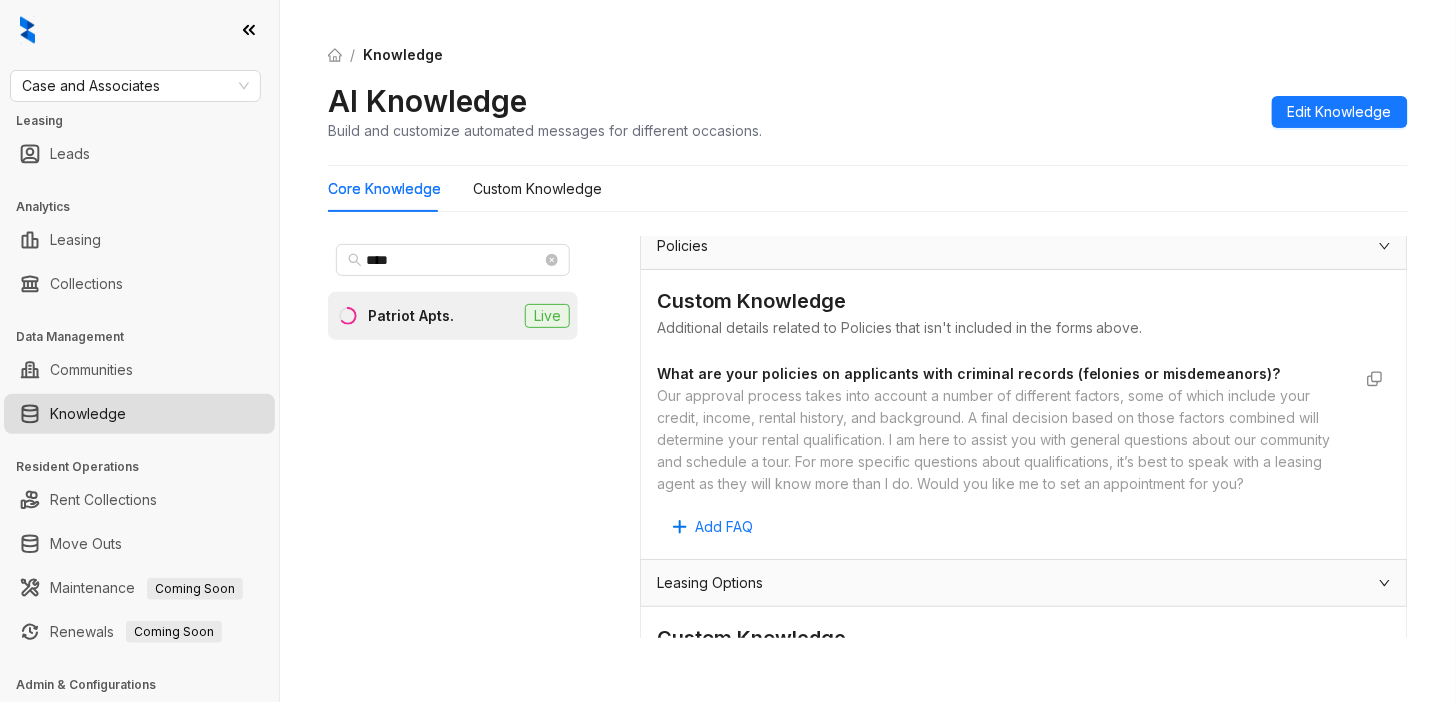 scroll, scrollTop: 1333, scrollLeft: 0, axis: vertical 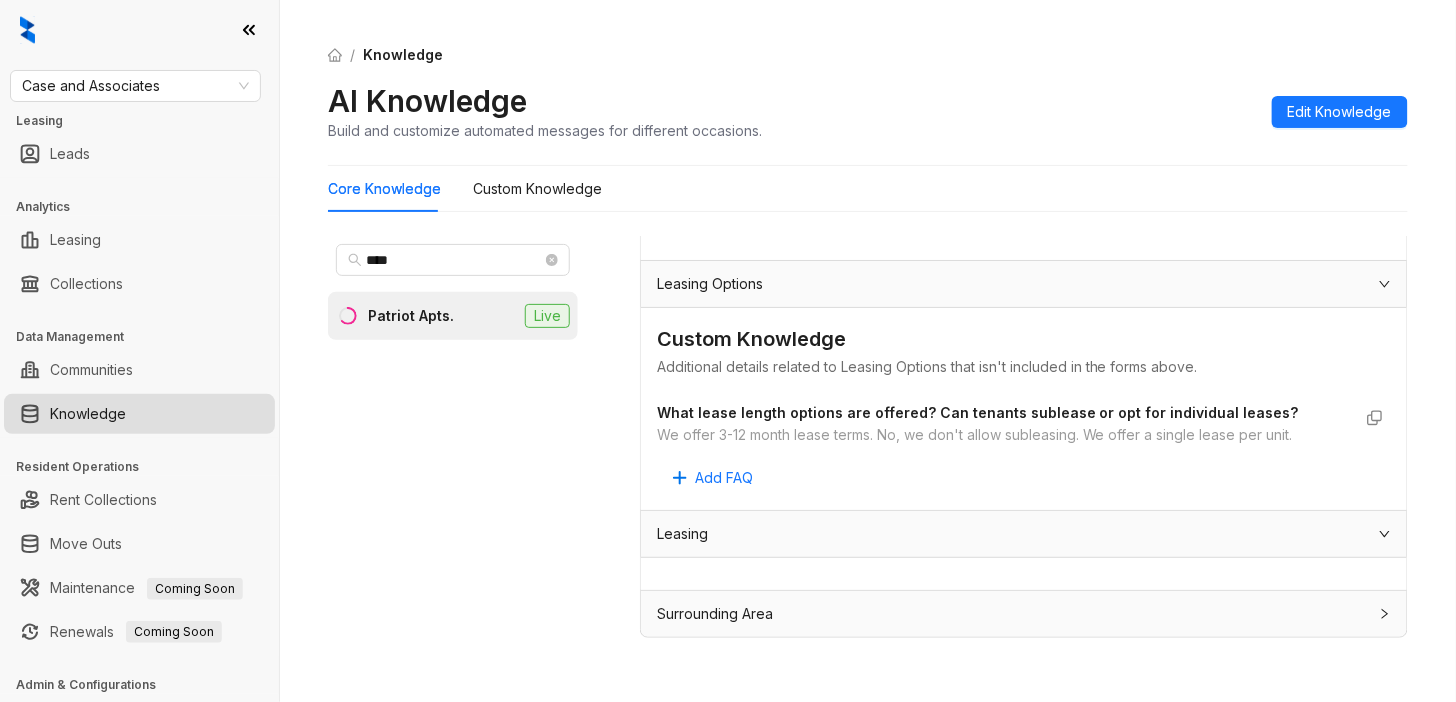 drag, startPoint x: 800, startPoint y: 542, endPoint x: 843, endPoint y: 515, distance: 50.77401 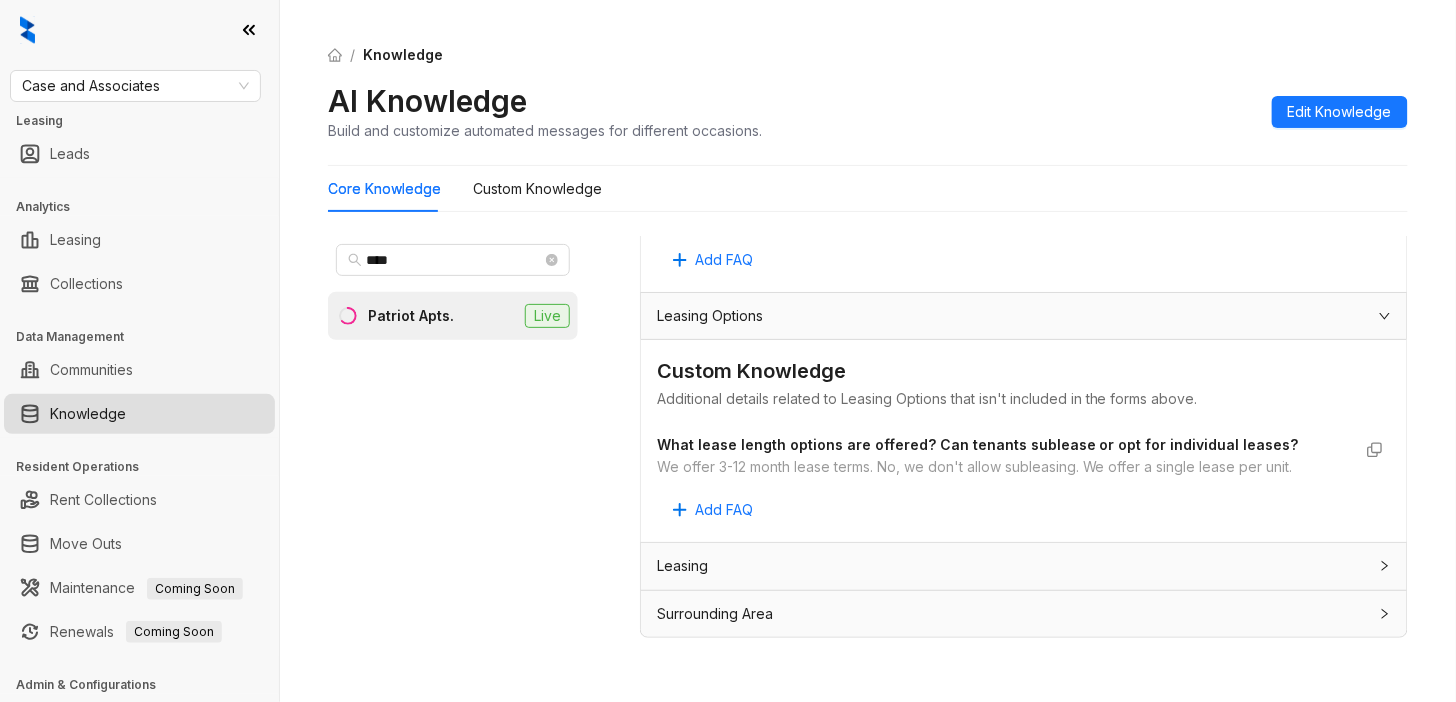 scroll, scrollTop: 1374, scrollLeft: 0, axis: vertical 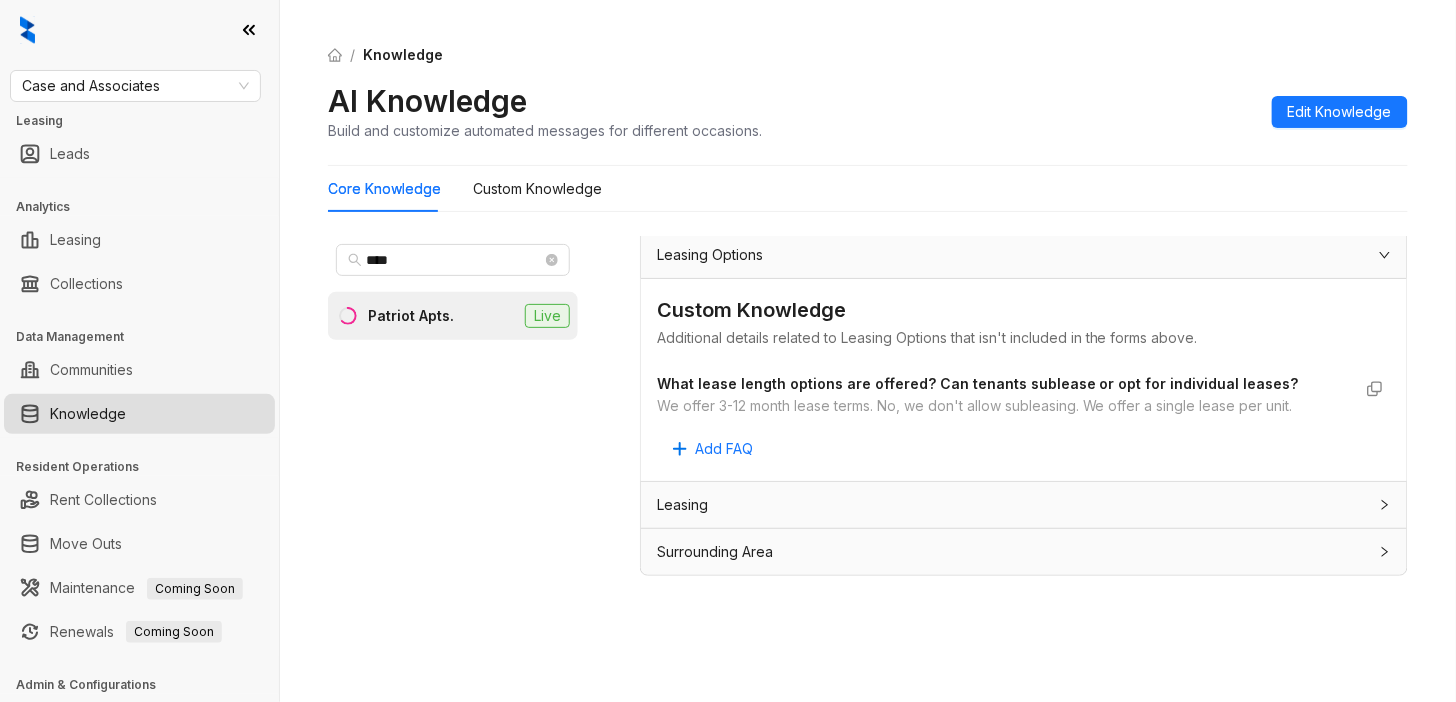 click on "Leasing" at bounding box center (1012, 505) 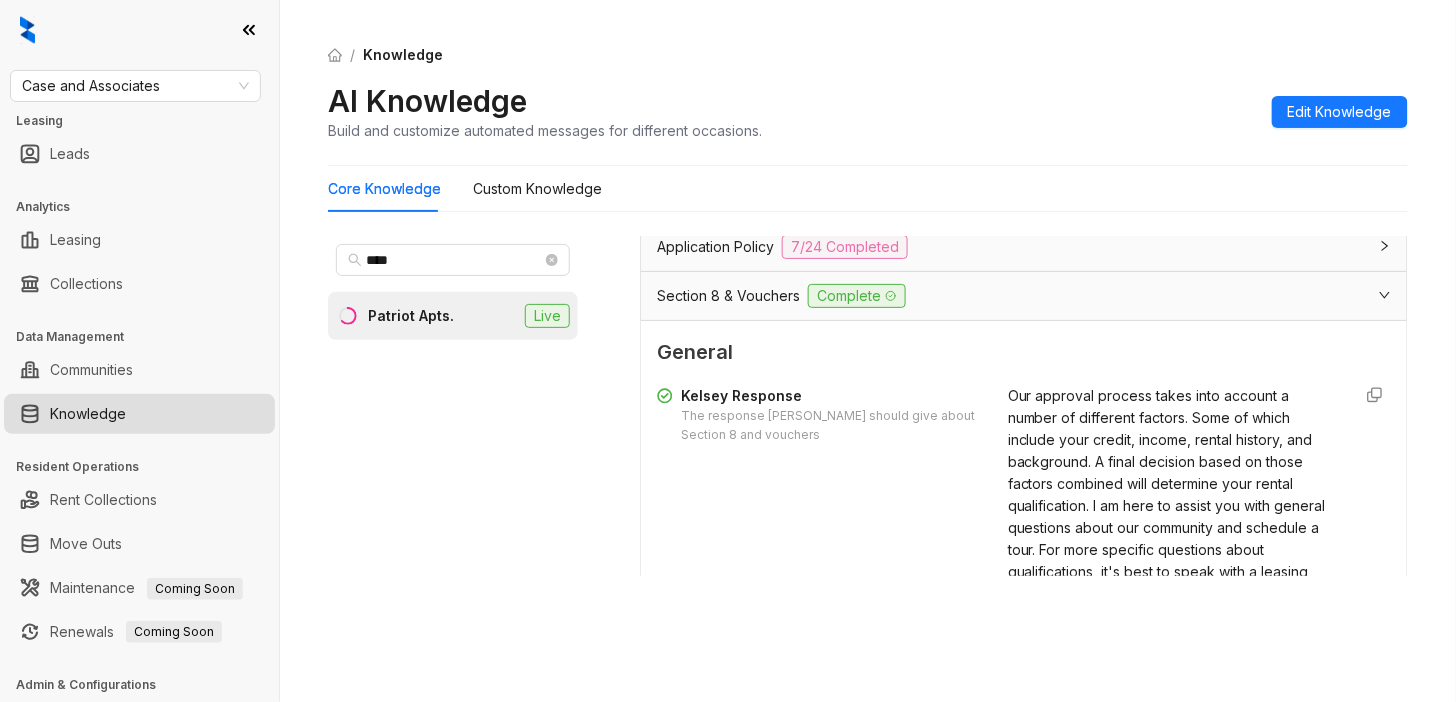 scroll, scrollTop: 152, scrollLeft: 0, axis: vertical 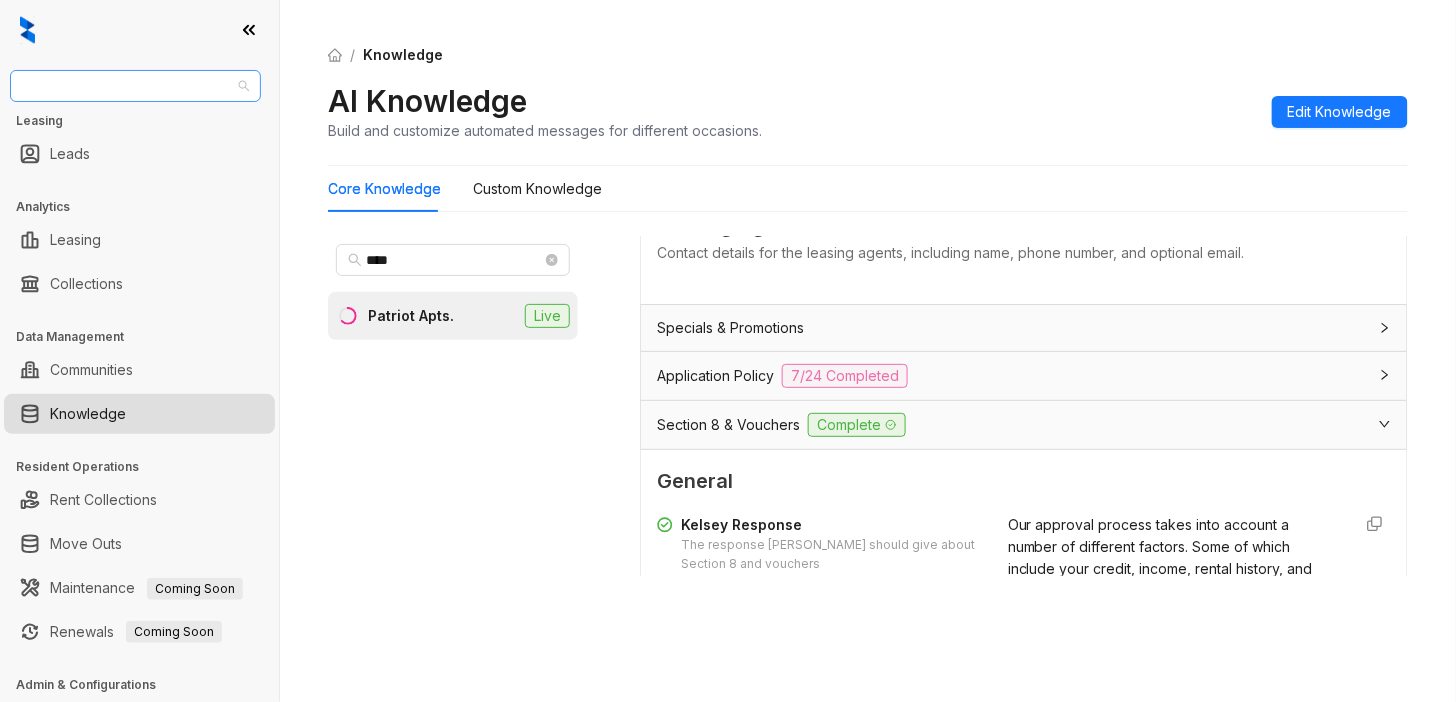 click on "Case and Associates" at bounding box center (135, 86) 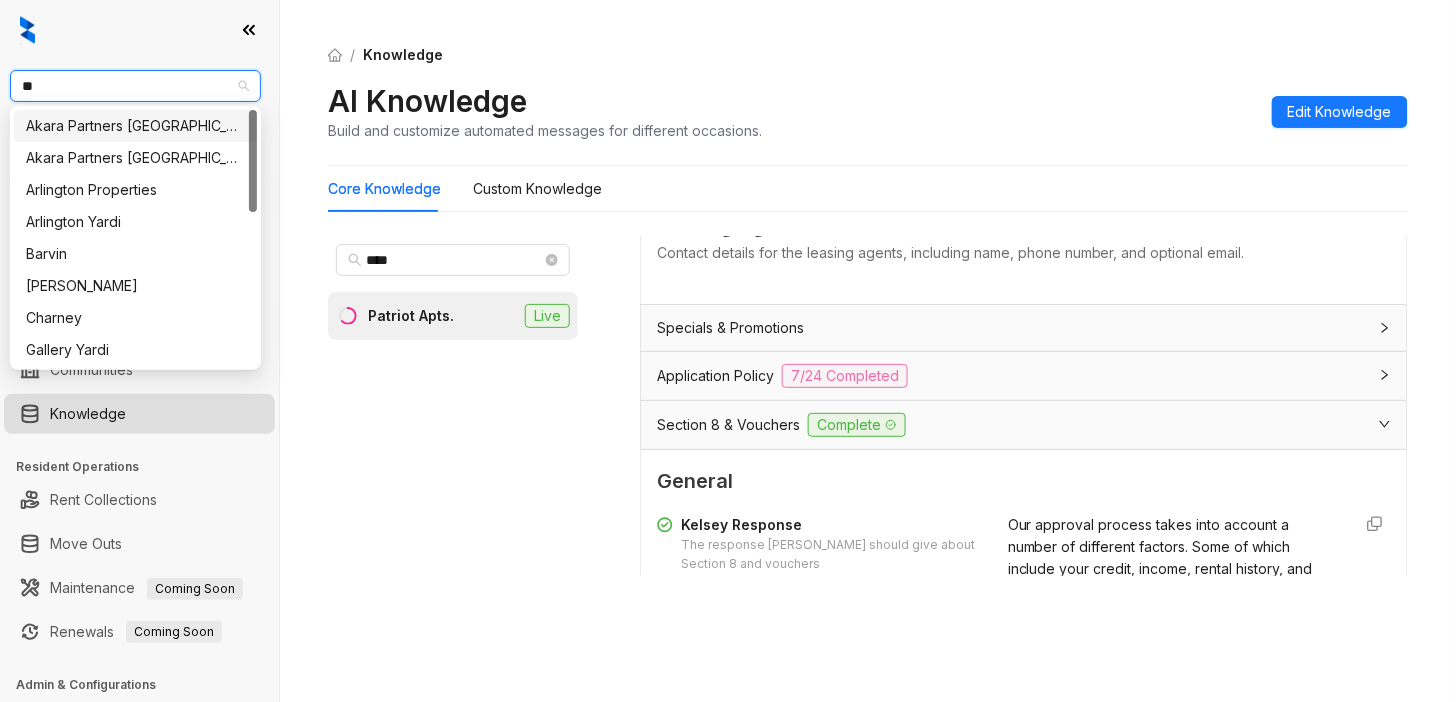 type on "***" 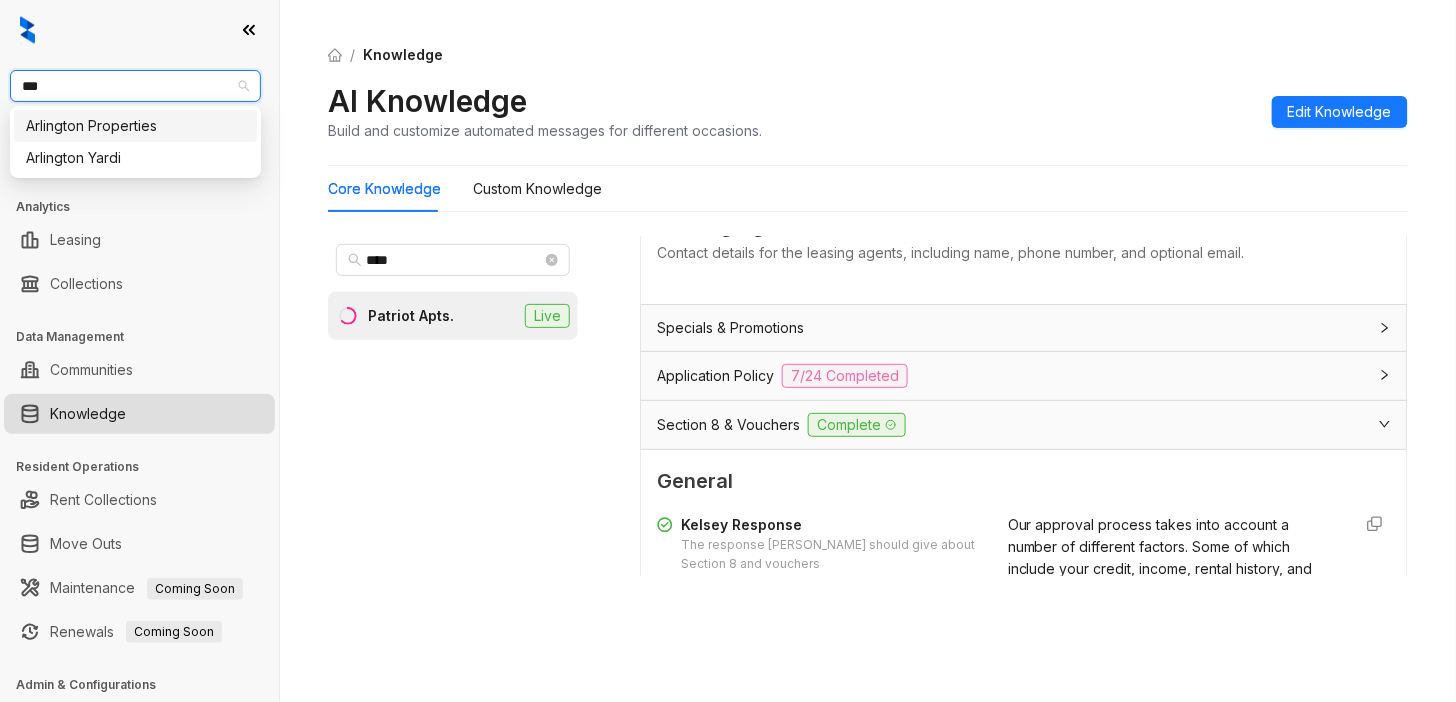 click on "Arlington Properties" at bounding box center [135, 126] 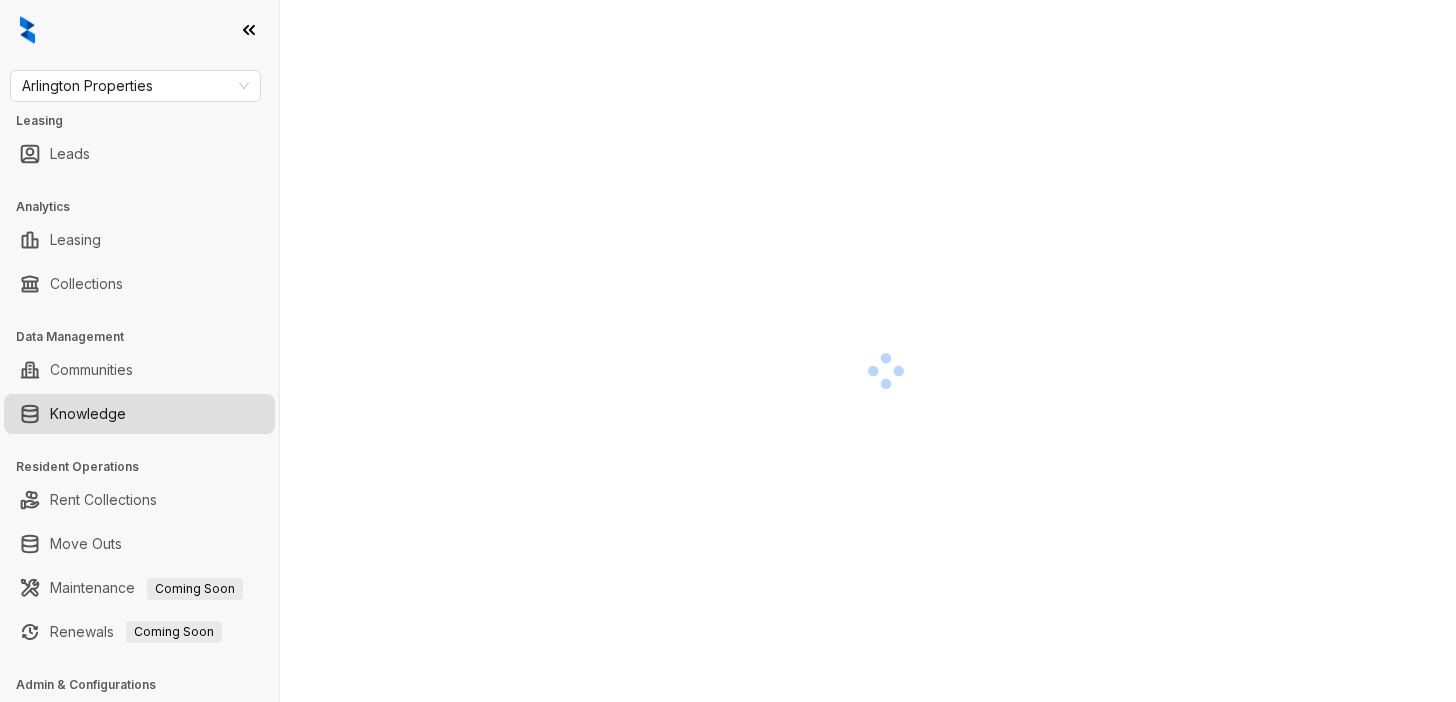 scroll, scrollTop: 0, scrollLeft: 0, axis: both 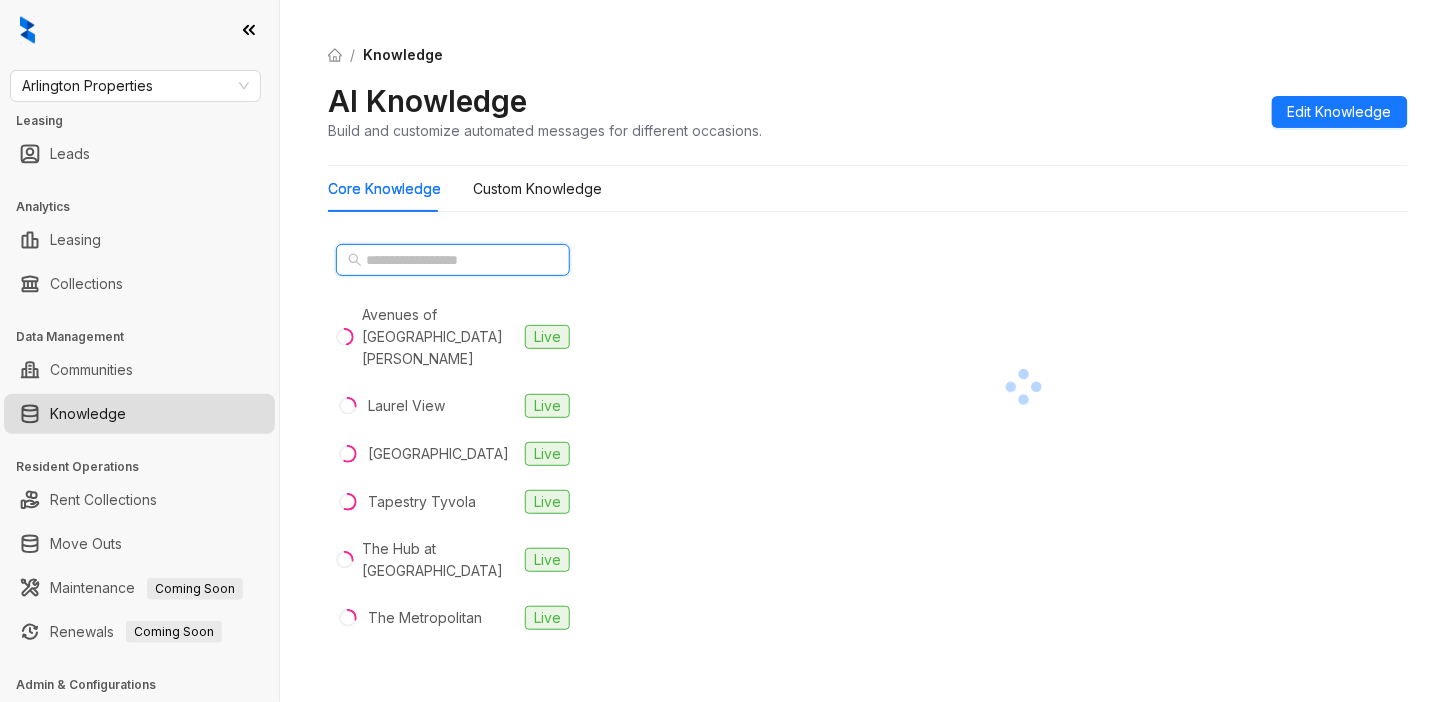 click at bounding box center [454, 260] 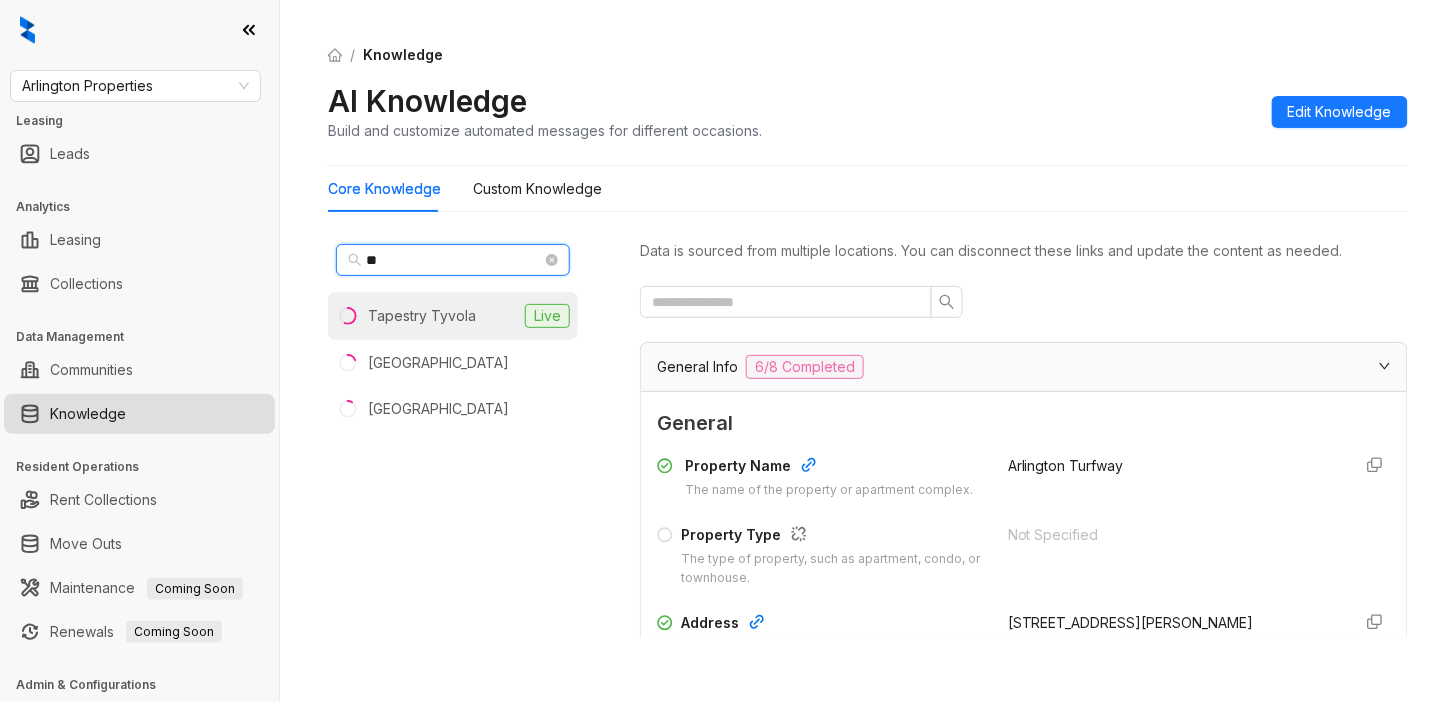 type on "**" 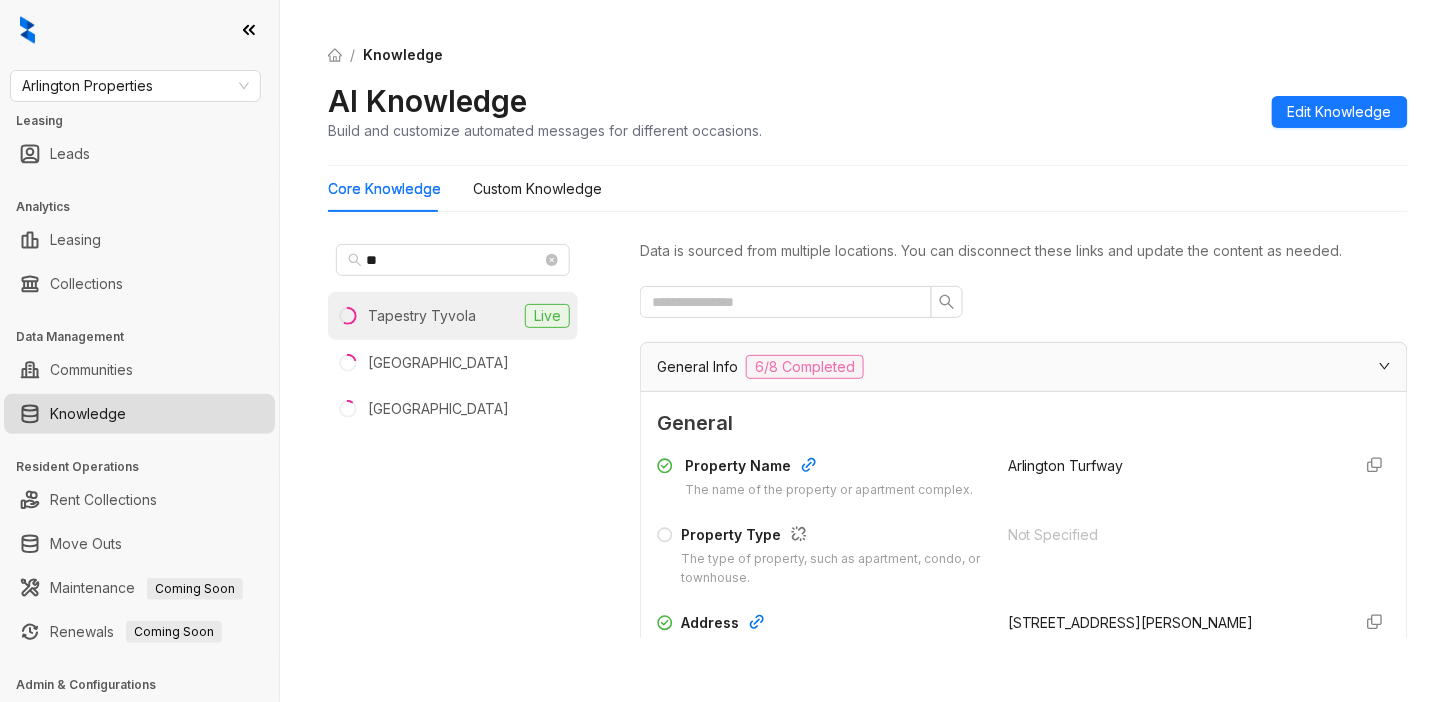 click on "Tapestry Tyvola" at bounding box center [422, 316] 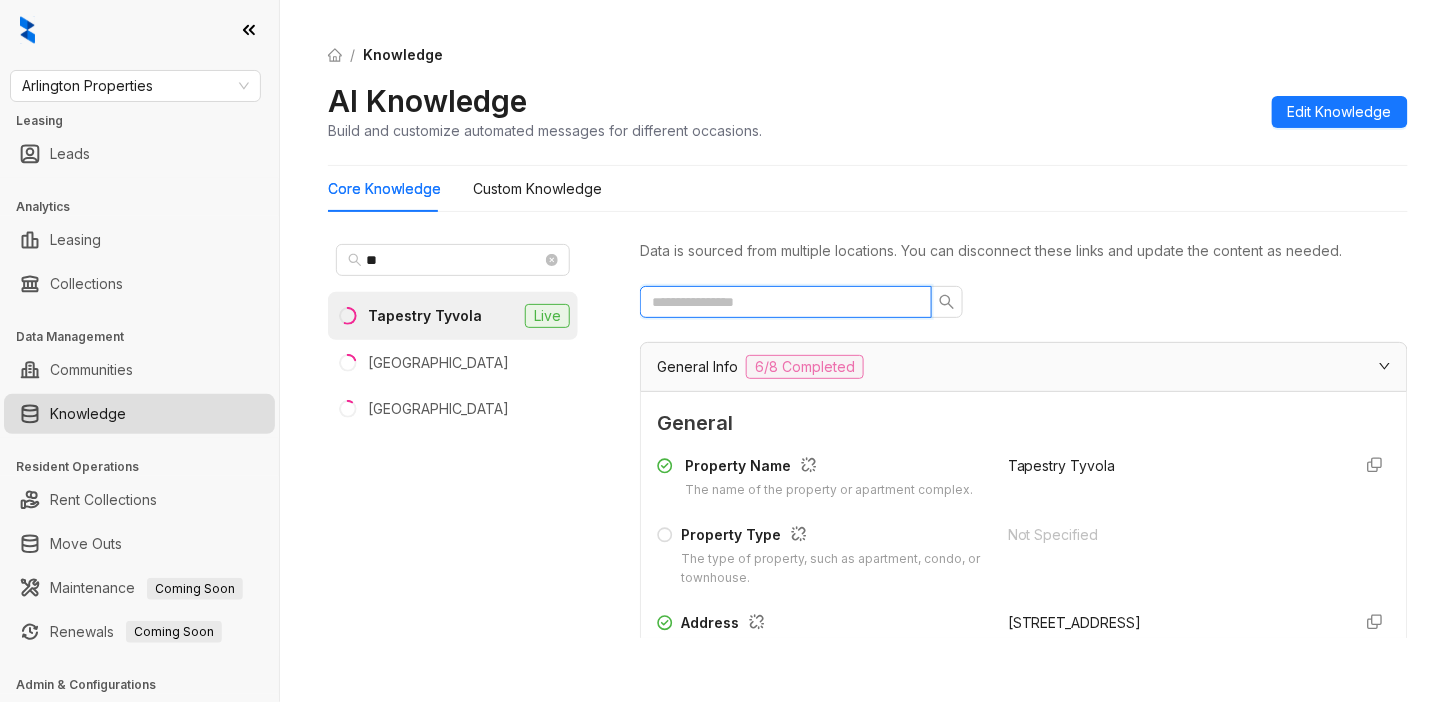 click at bounding box center [778, 302] 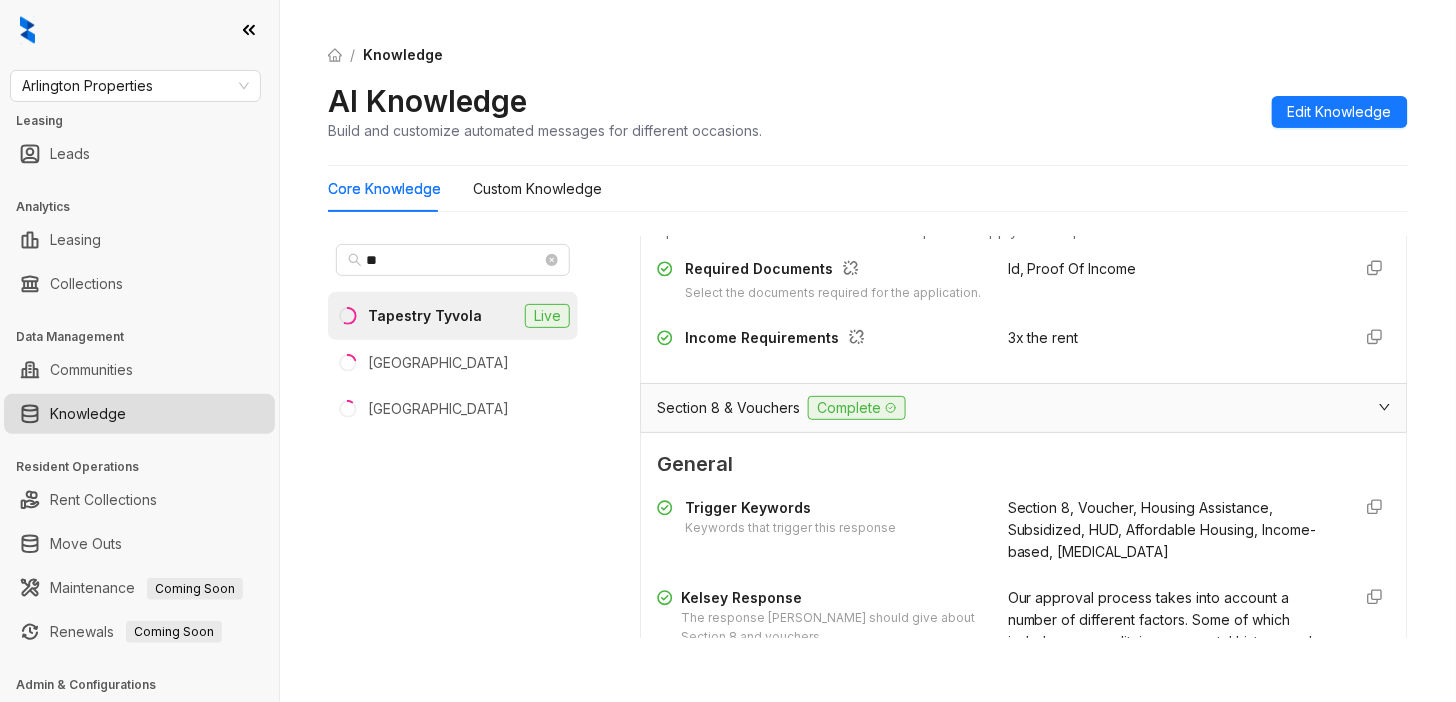 scroll, scrollTop: 333, scrollLeft: 0, axis: vertical 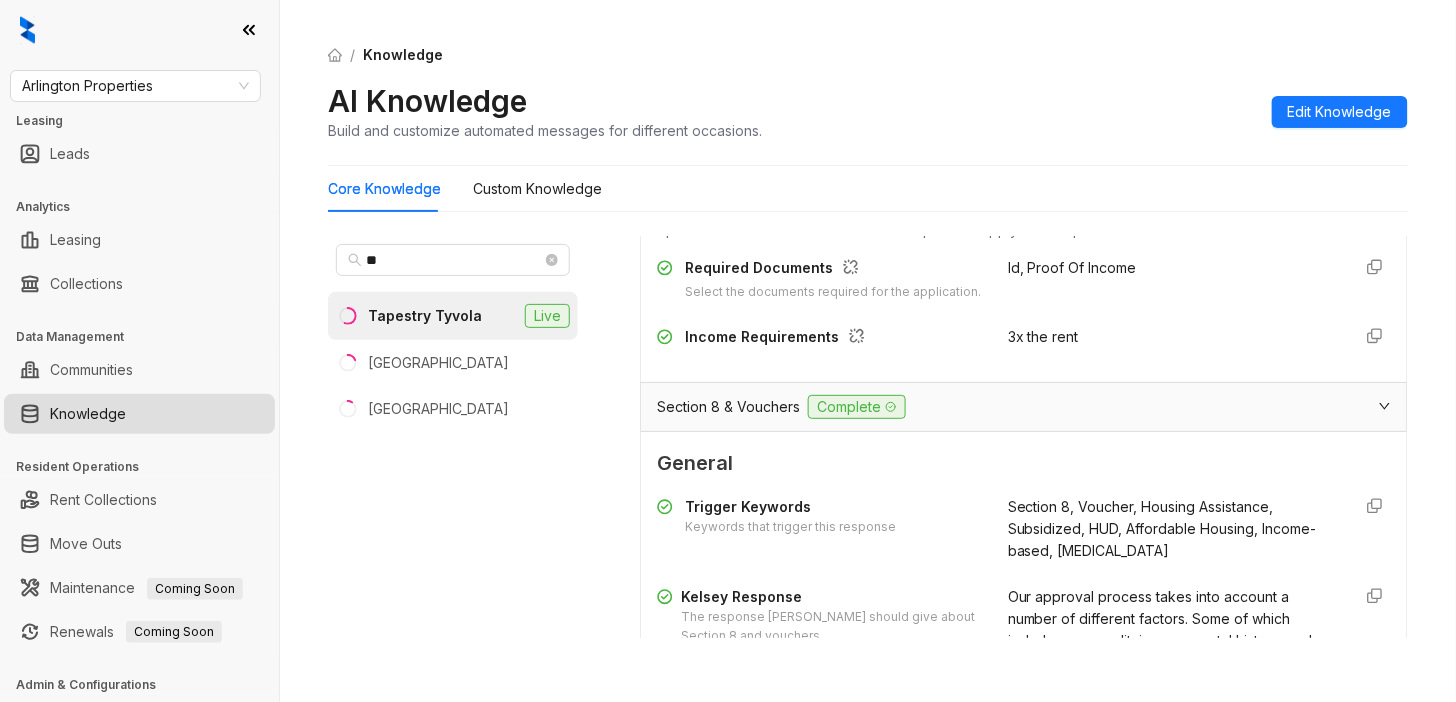 type on "****" 